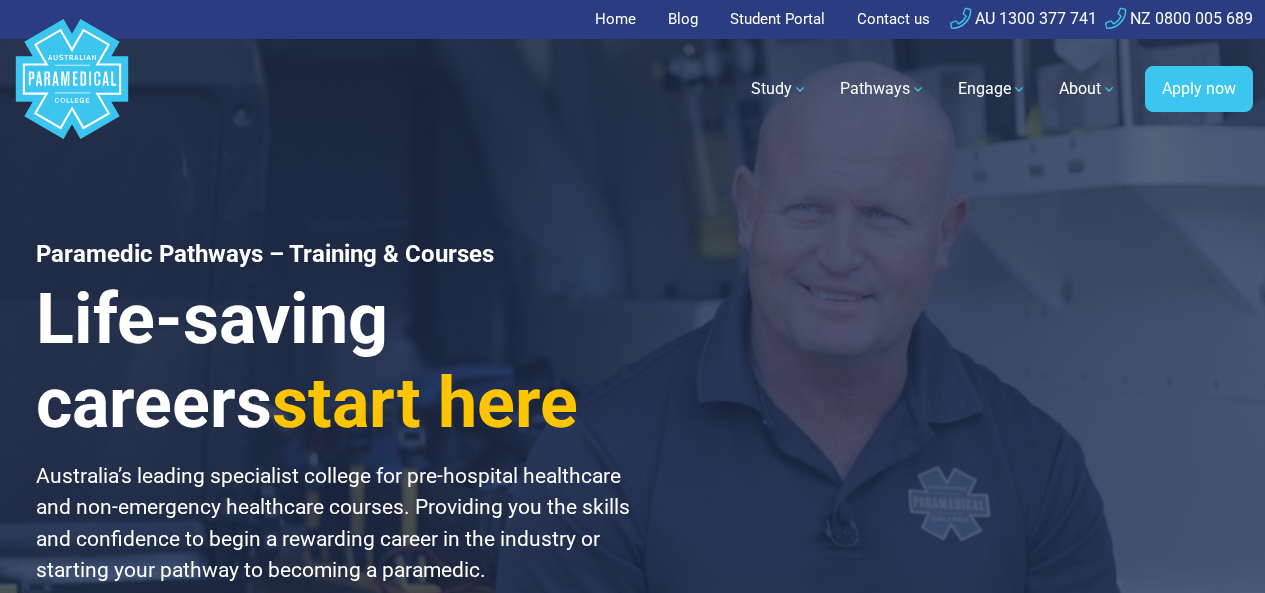 scroll, scrollTop: 0, scrollLeft: 0, axis: both 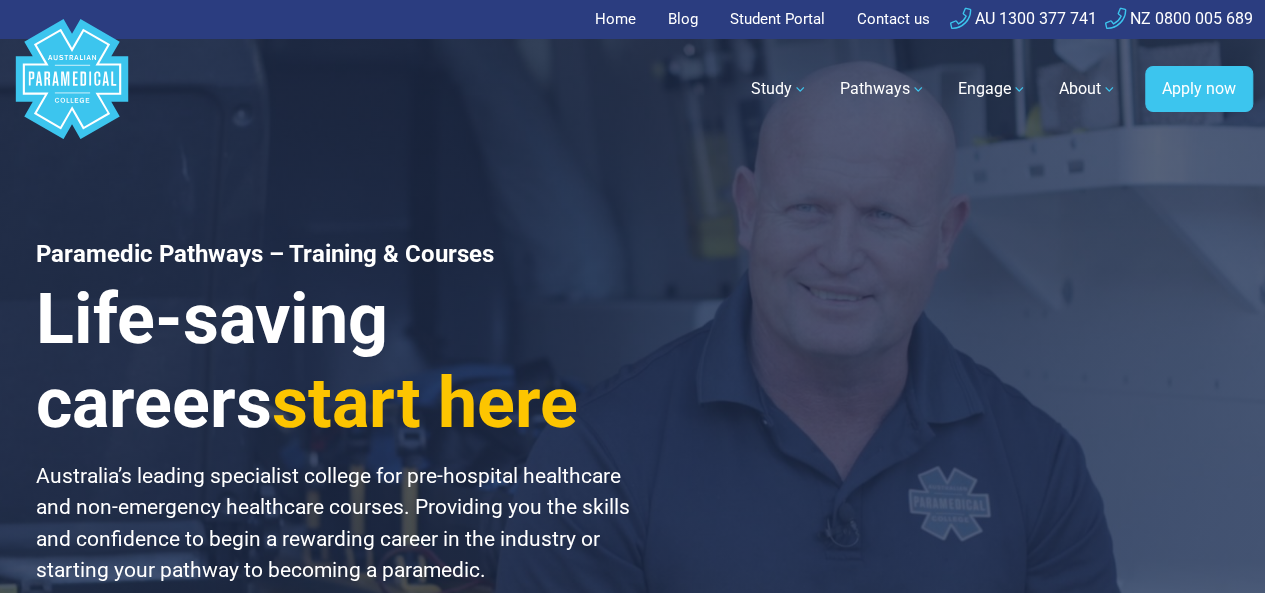 click on "Contact us" at bounding box center (893, 19) 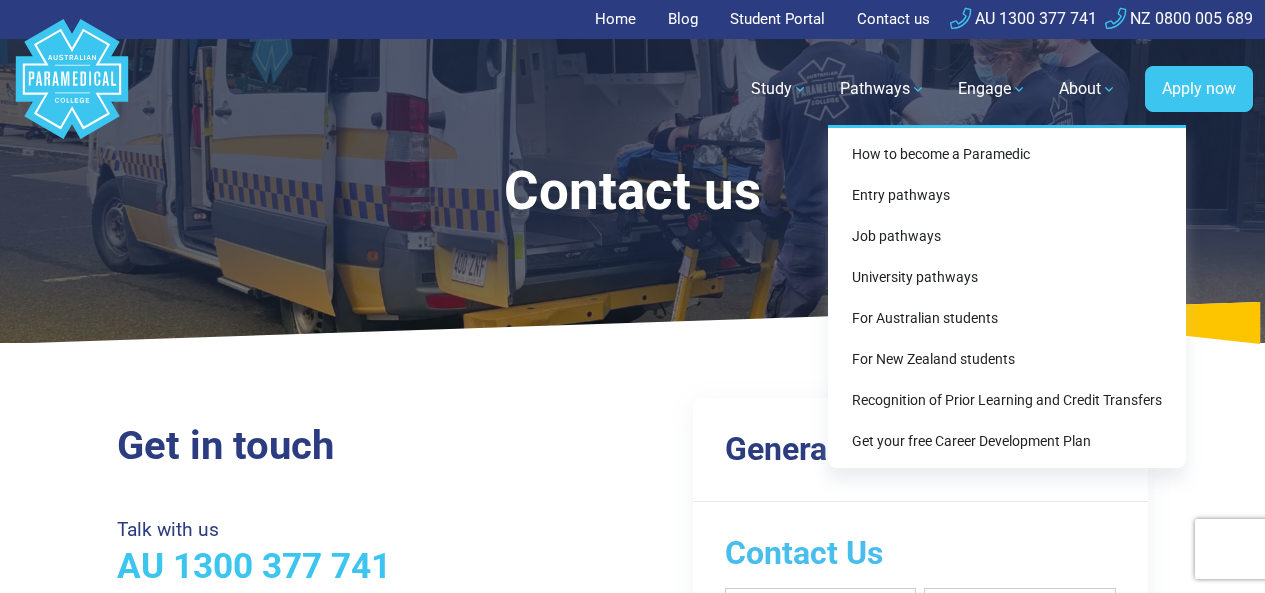 scroll, scrollTop: 0, scrollLeft: 0, axis: both 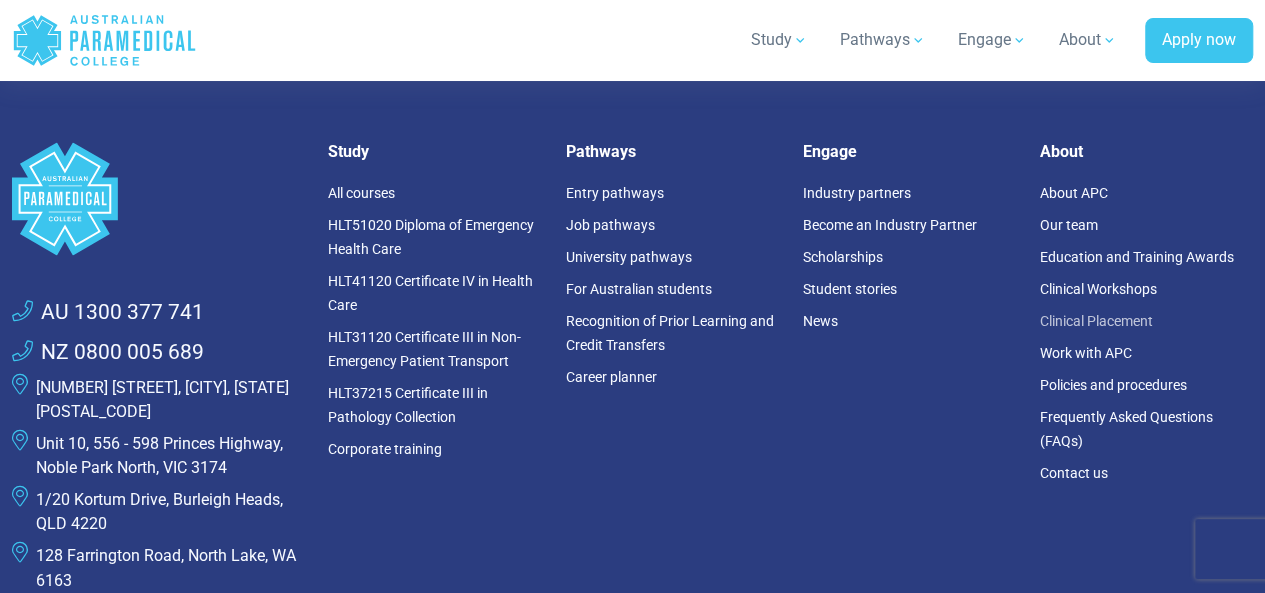 click on "Clinical Placement" at bounding box center [1096, 321] 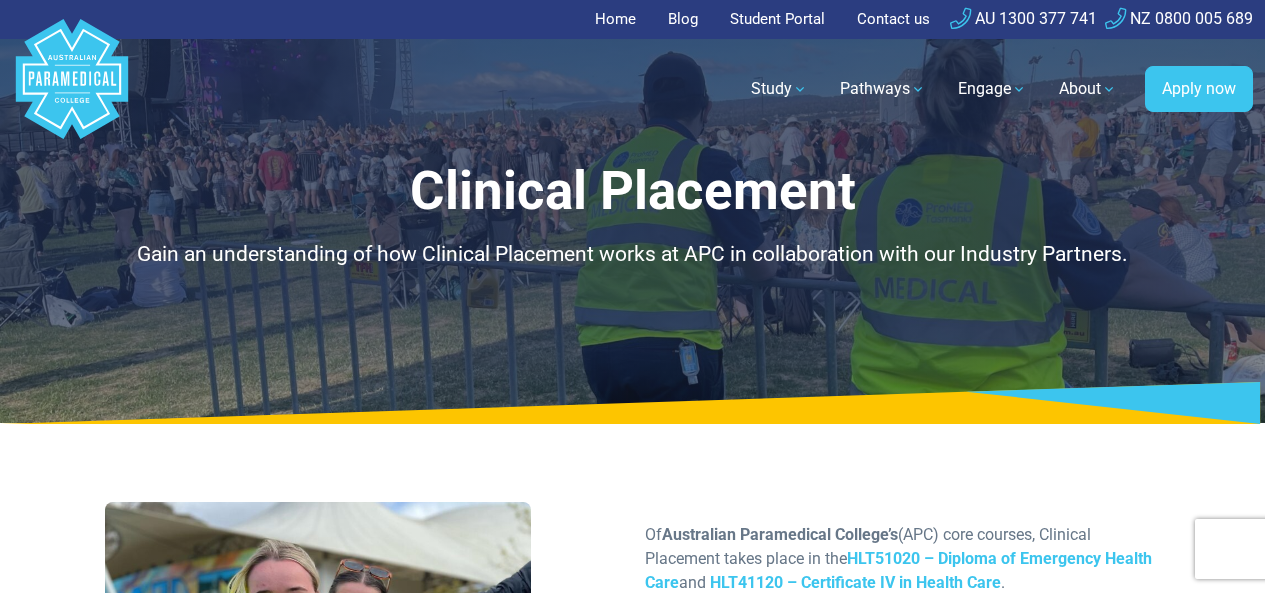 scroll, scrollTop: 0, scrollLeft: 0, axis: both 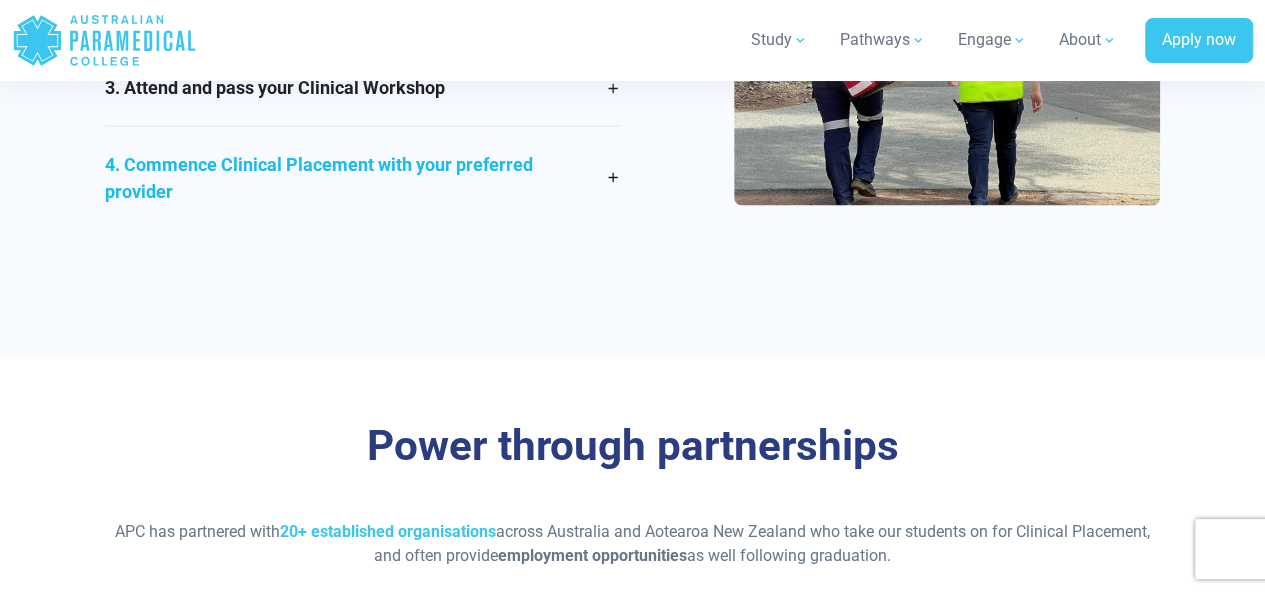 click on "4. Commence Clinical Placement with your preferred provider" at bounding box center (362, 177) 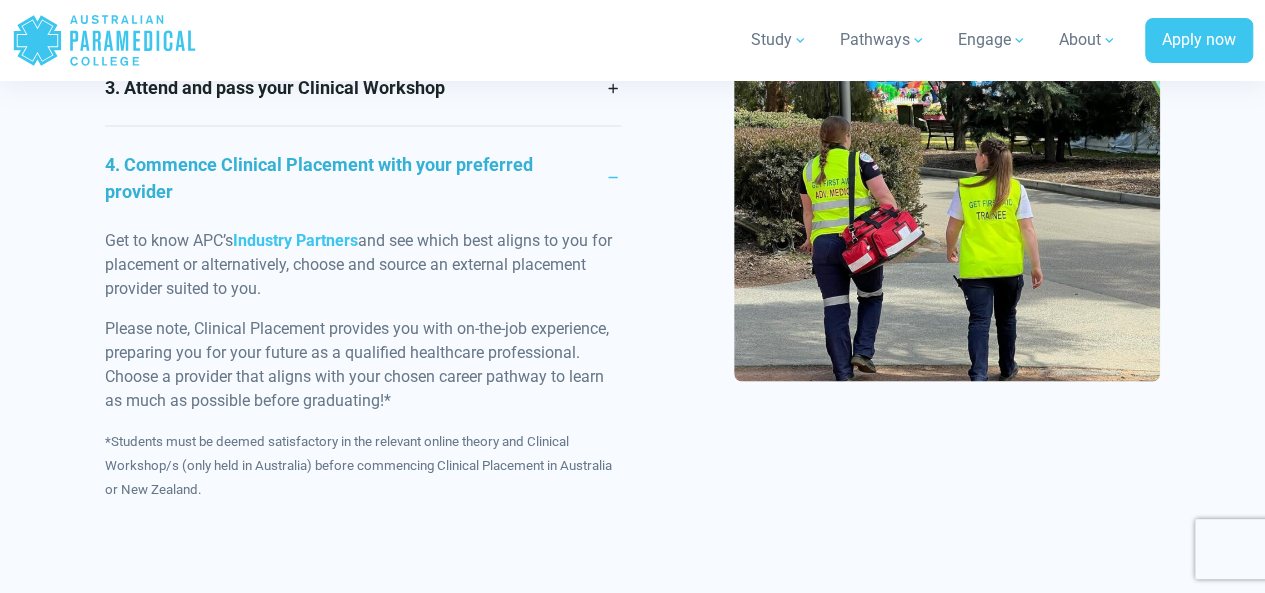scroll, scrollTop: 1782, scrollLeft: 0, axis: vertical 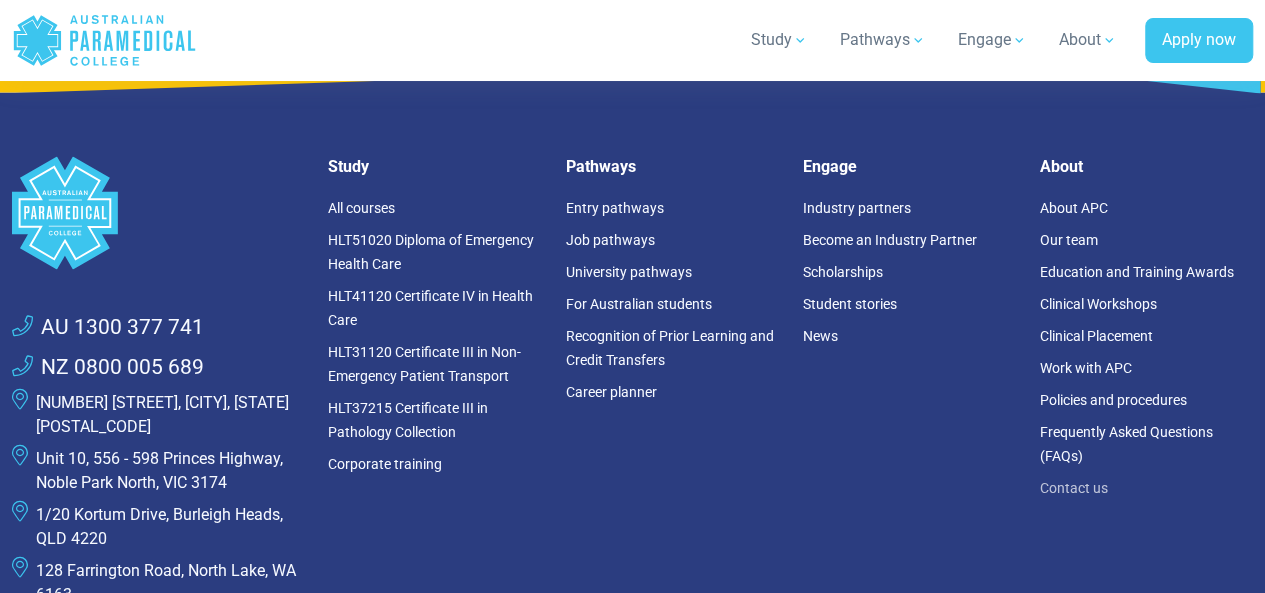 click on "Contact us" at bounding box center [1074, 487] 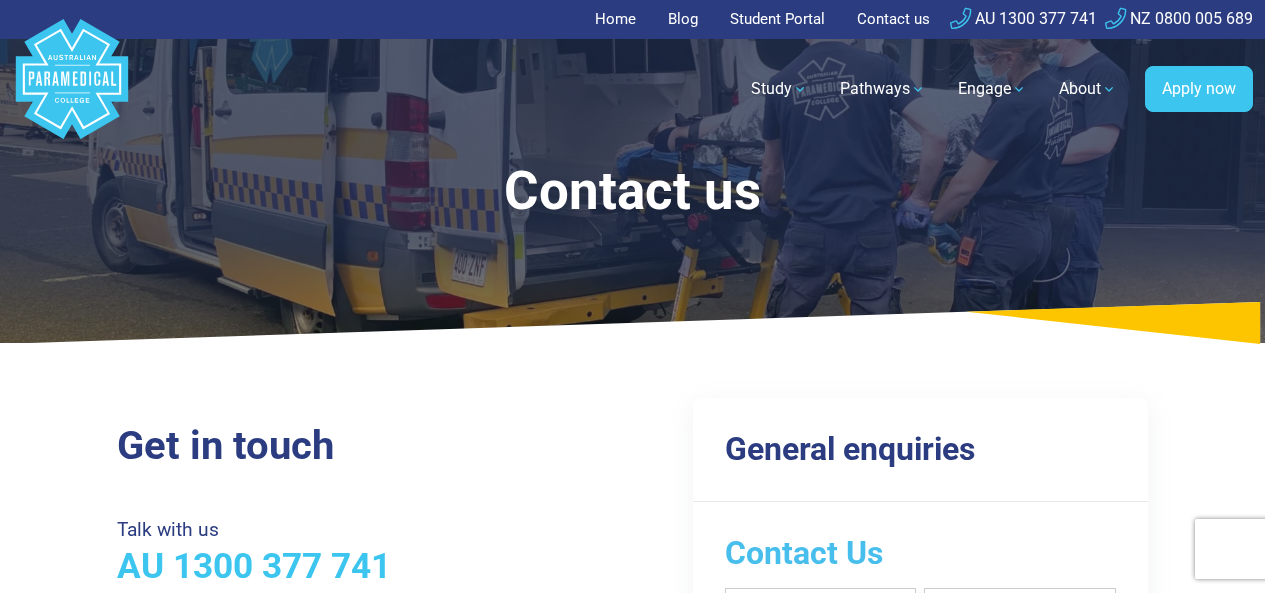 scroll, scrollTop: 0, scrollLeft: 0, axis: both 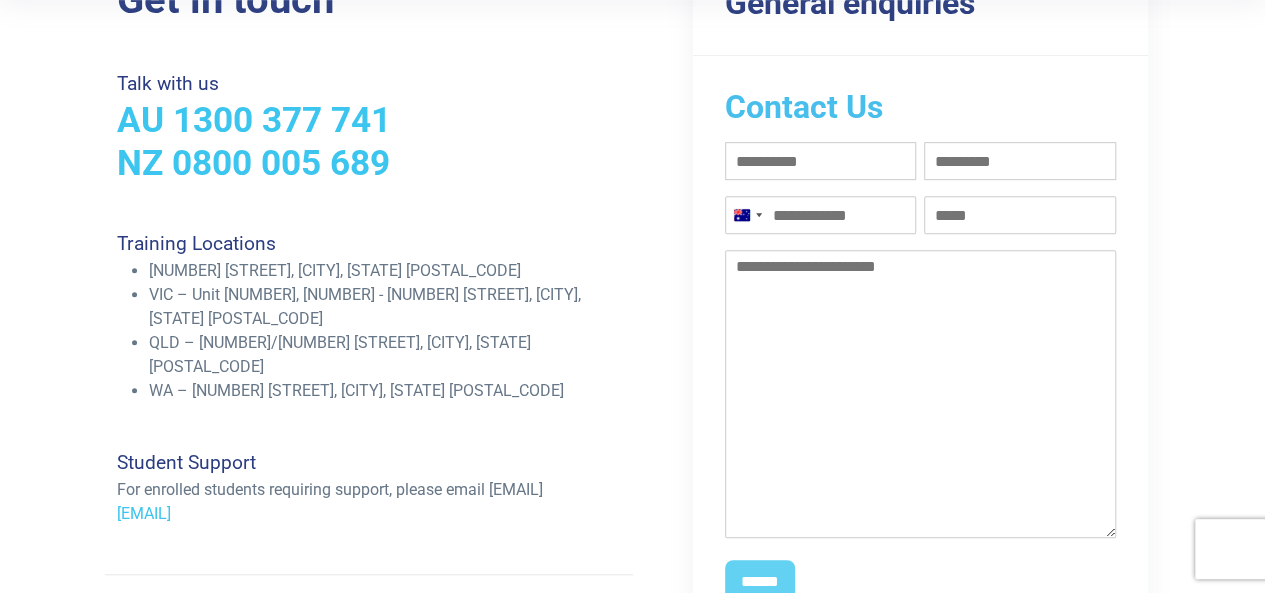 click on "[FIRST] name (Required)" at bounding box center [821, 161] 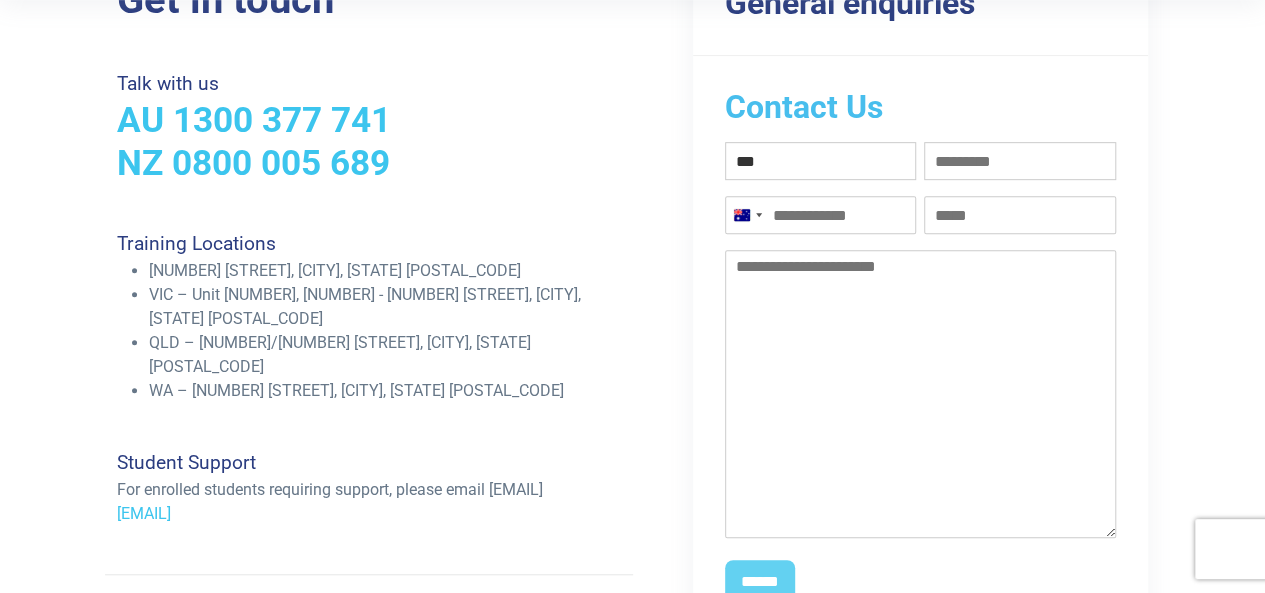 type on "***" 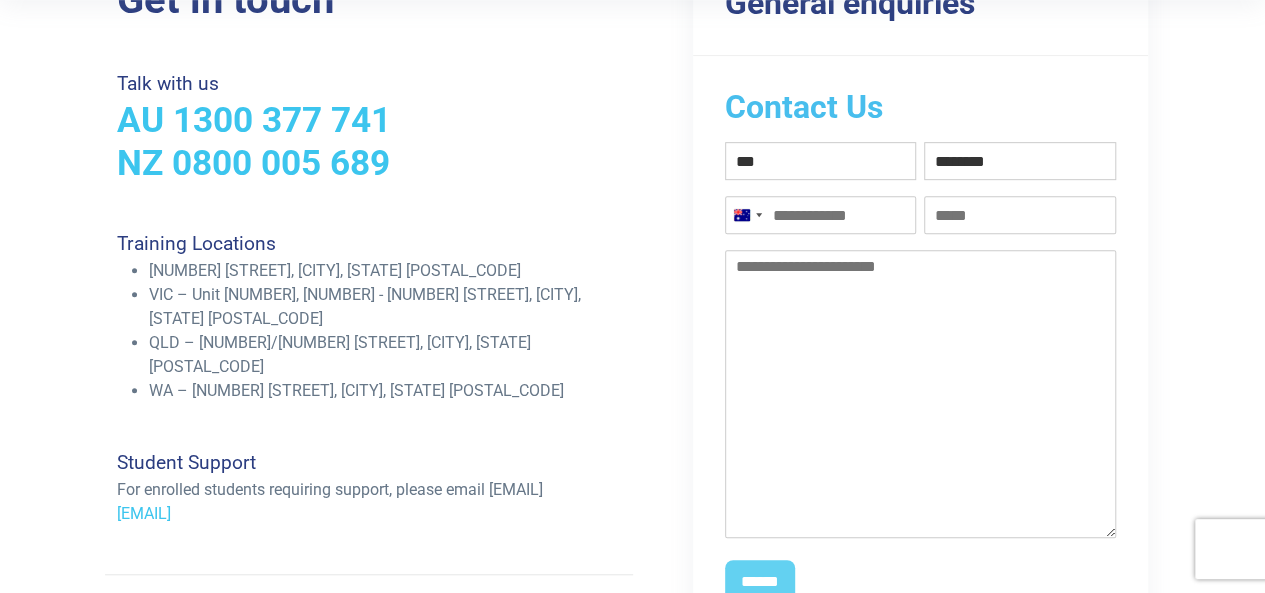 type on "********" 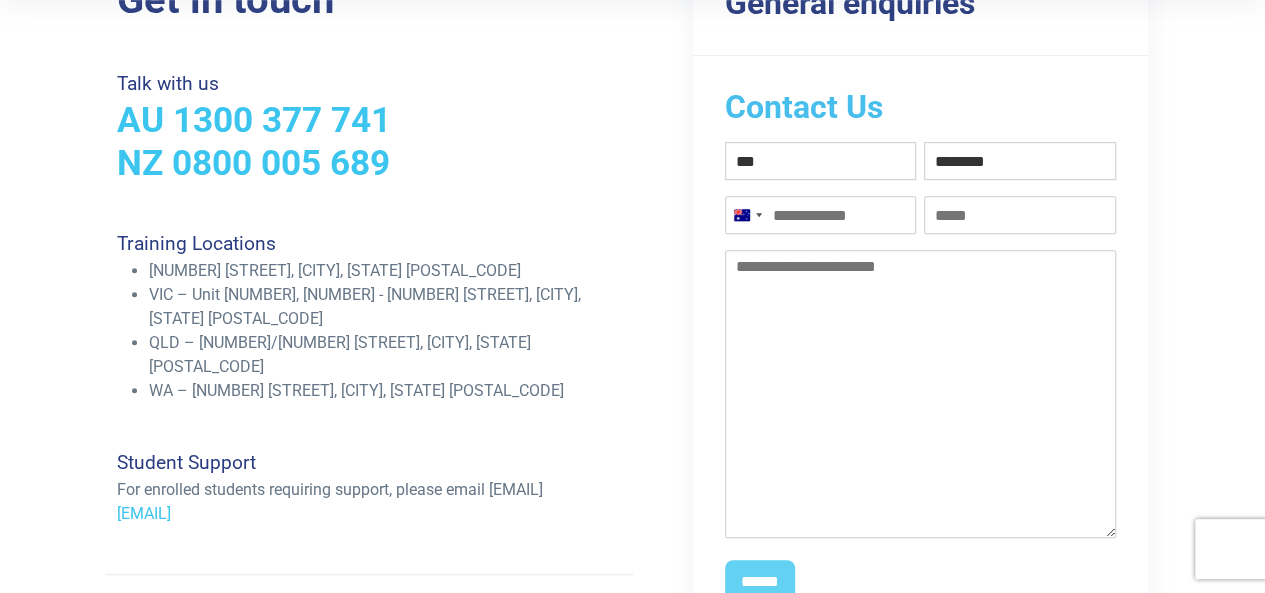 type 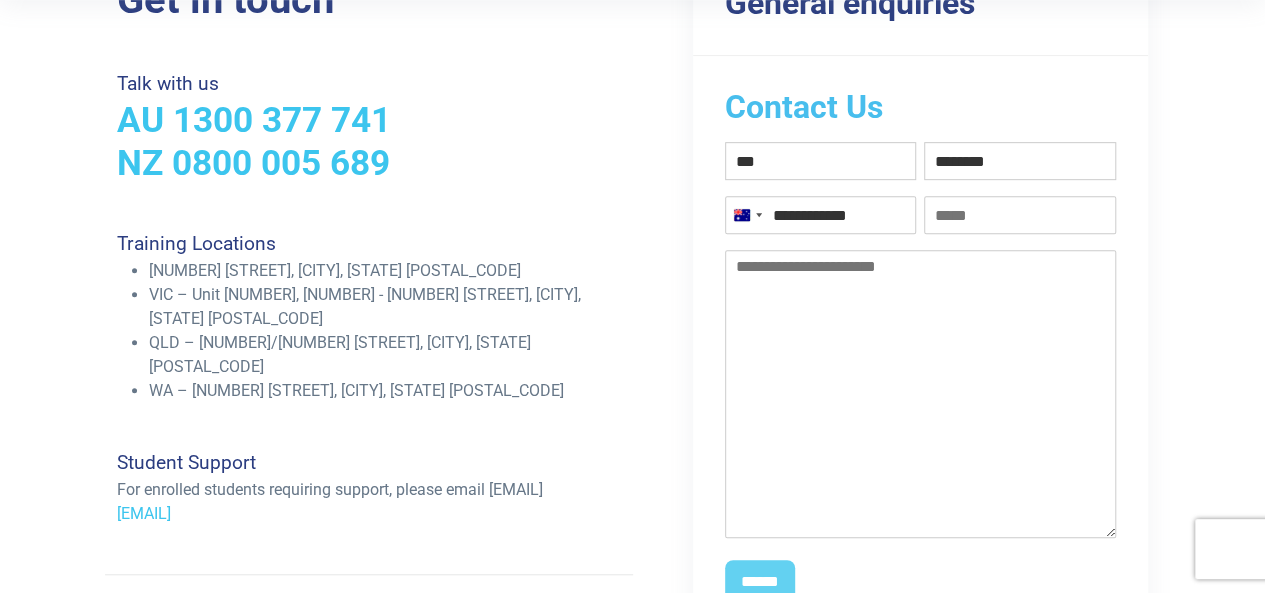 type on "**********" 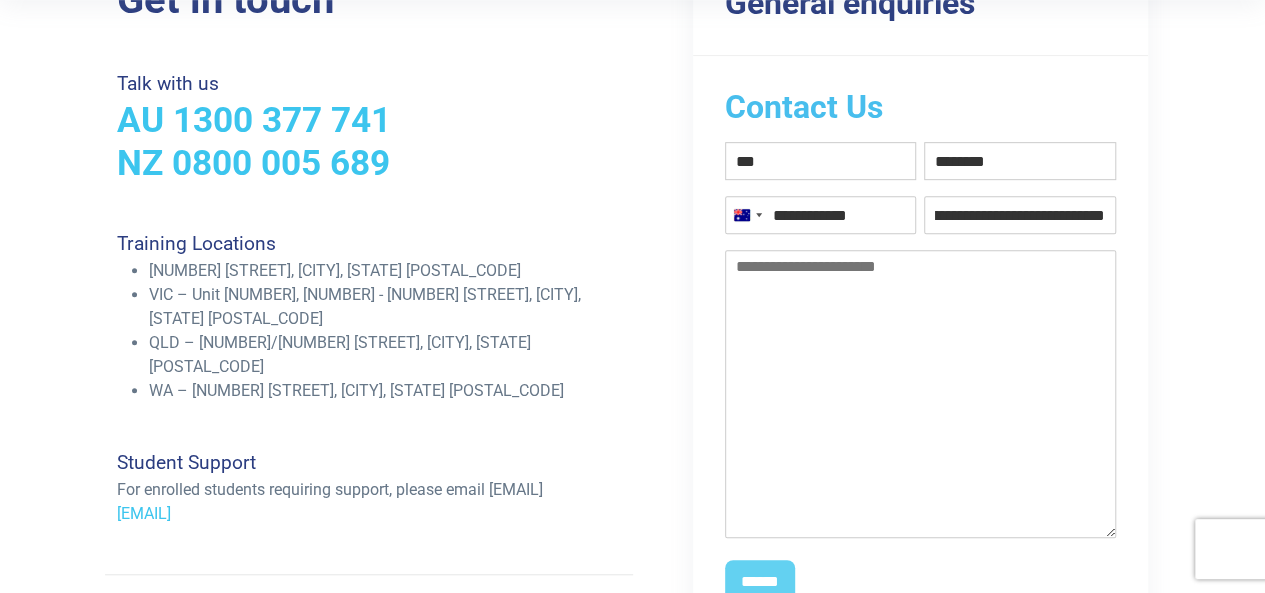 scroll, scrollTop: 0, scrollLeft: 109, axis: horizontal 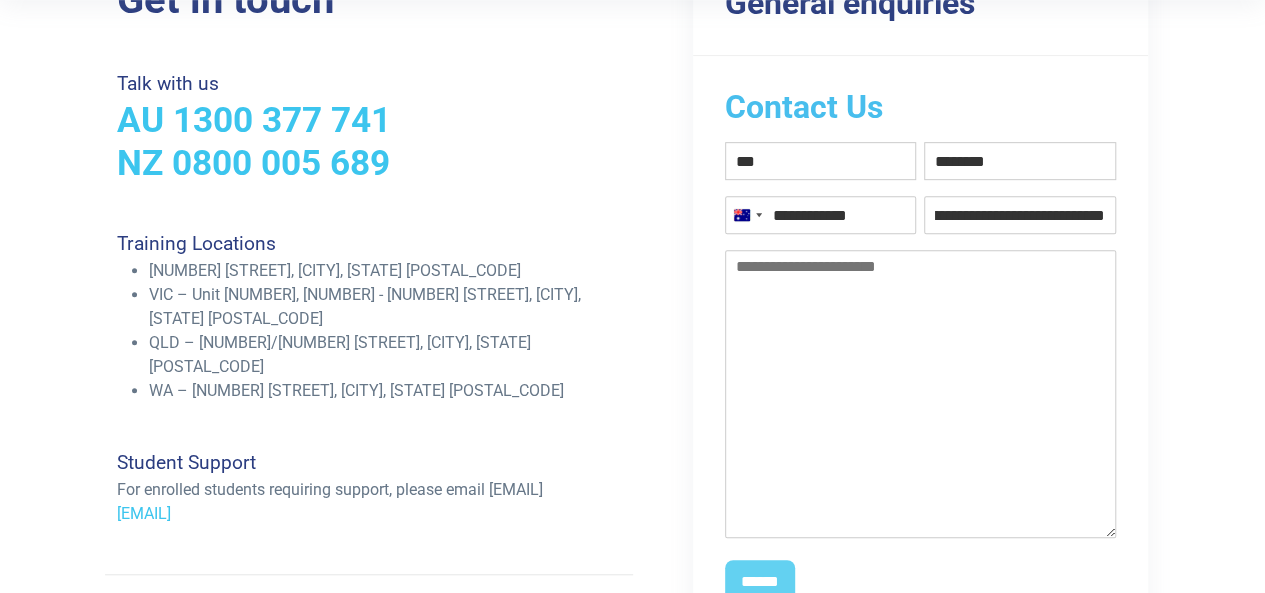 type on "**********" 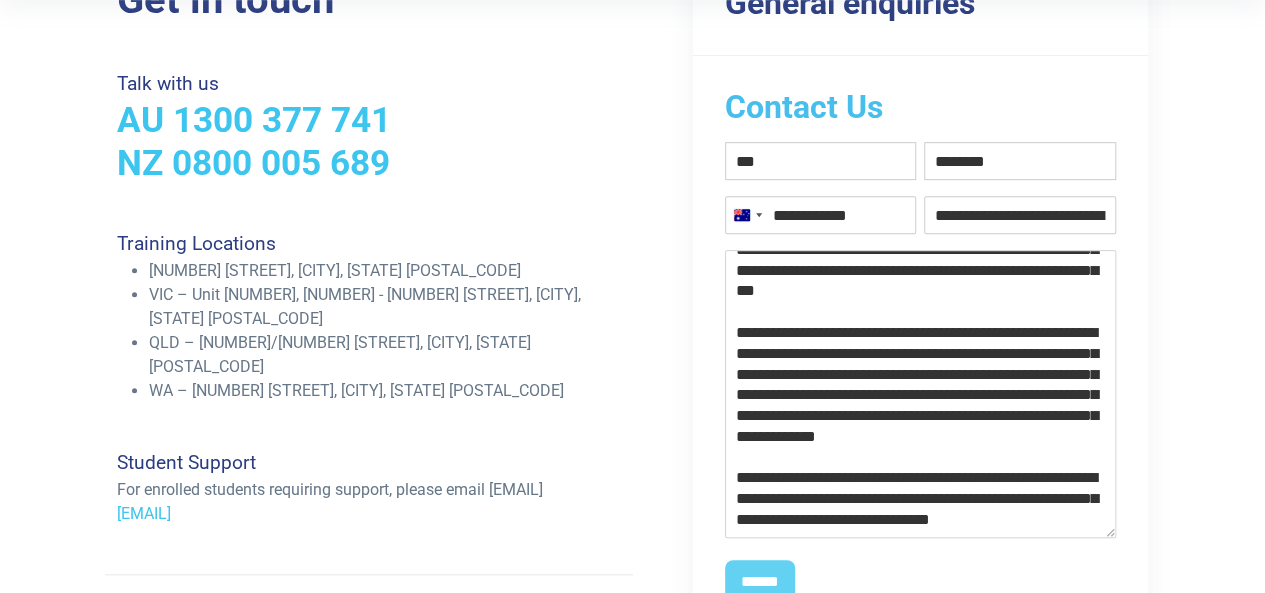 scroll, scrollTop: 114, scrollLeft: 0, axis: vertical 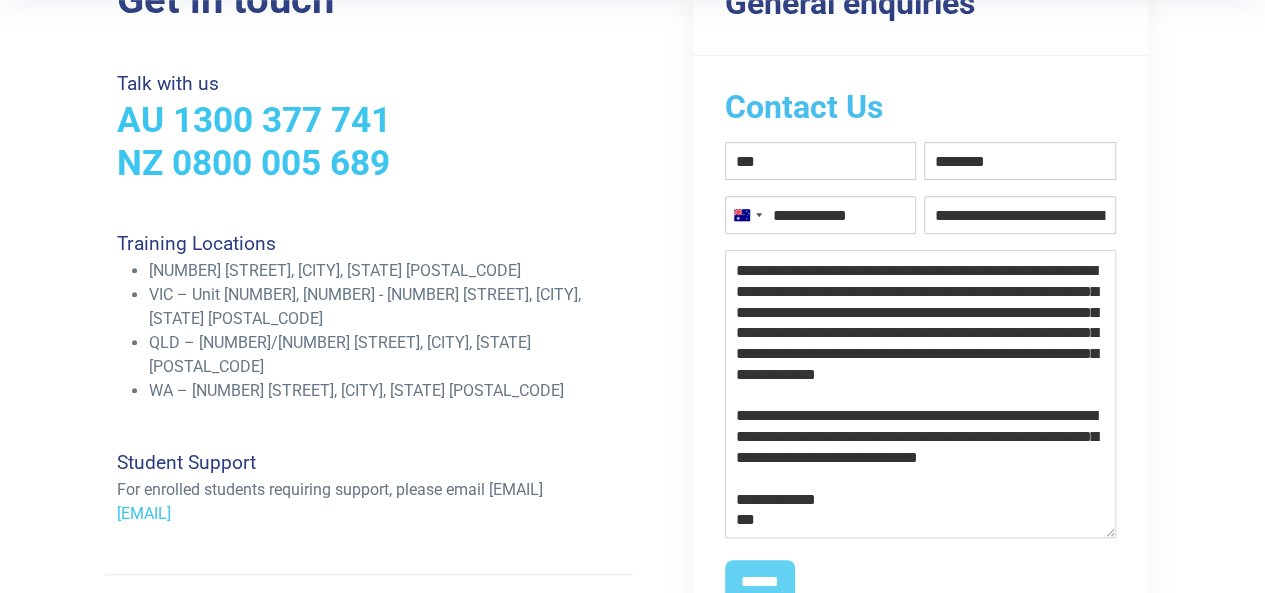 type on "**********" 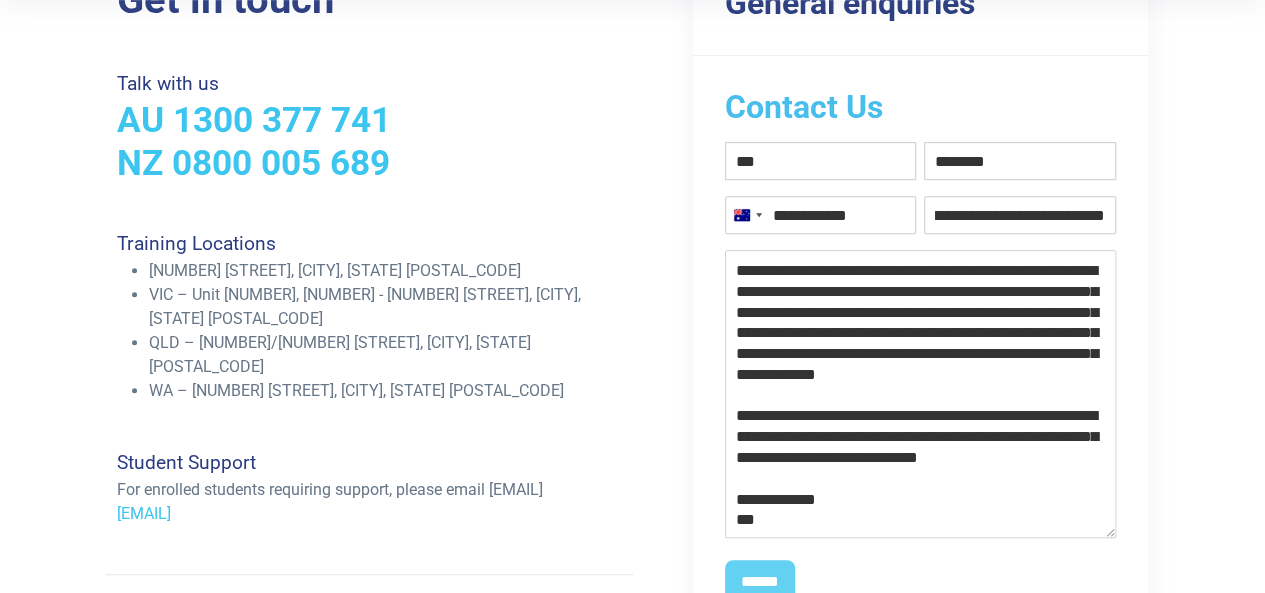 scroll, scrollTop: 0, scrollLeft: 109, axis: horizontal 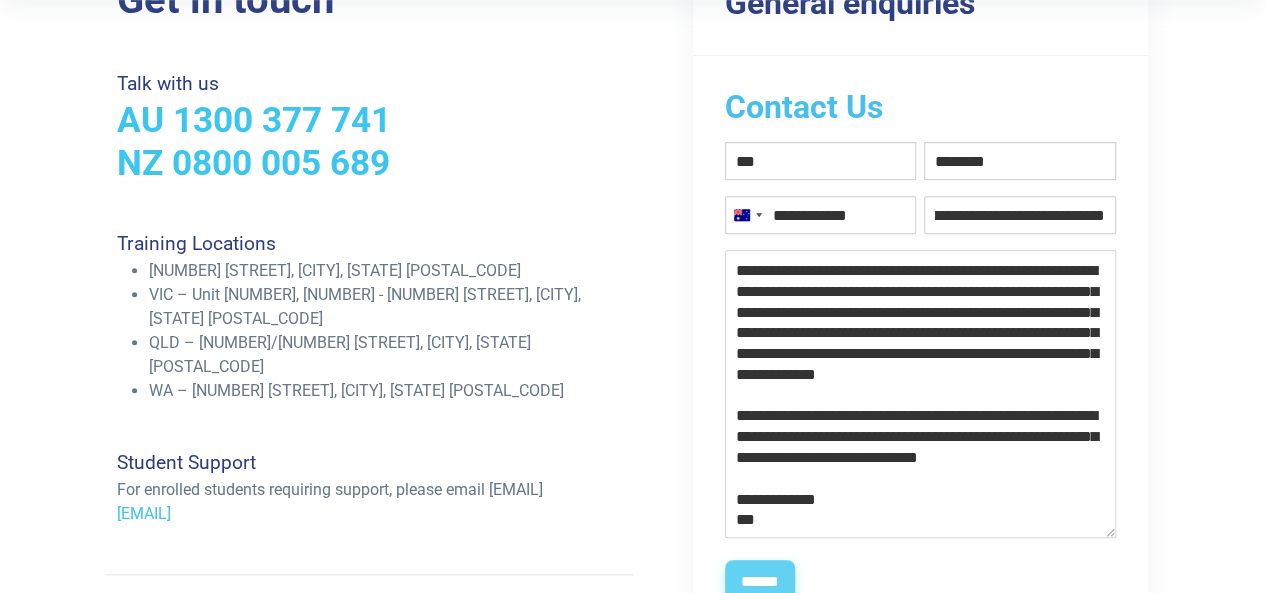 click on "******" at bounding box center (760, 582) 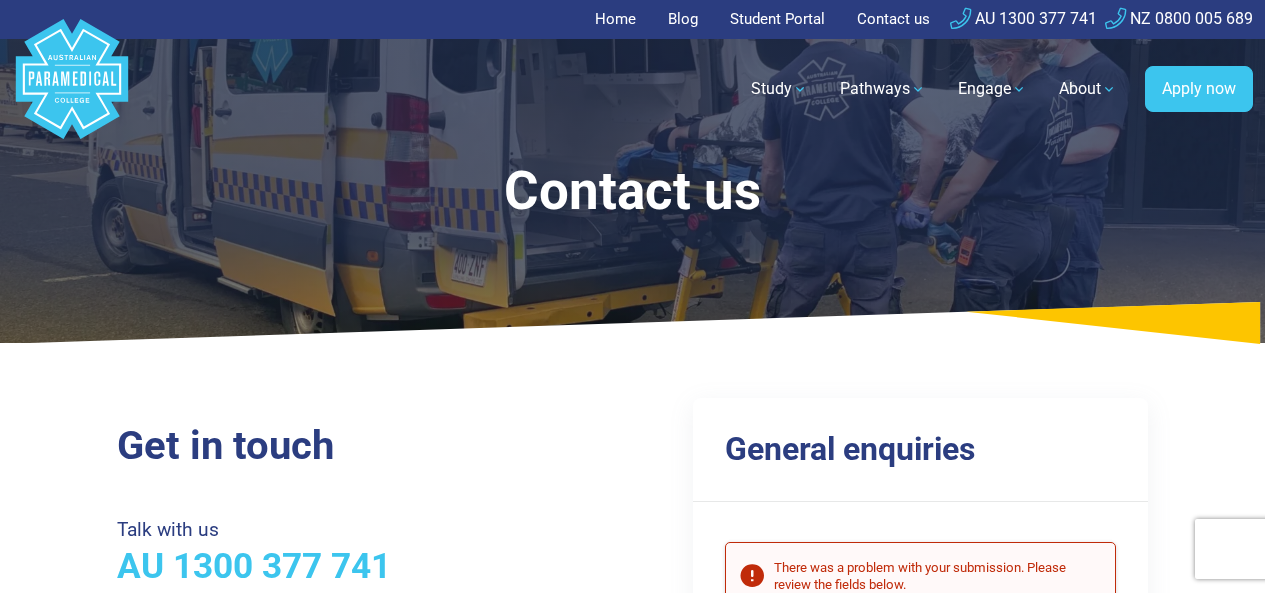 scroll, scrollTop: 18, scrollLeft: 0, axis: vertical 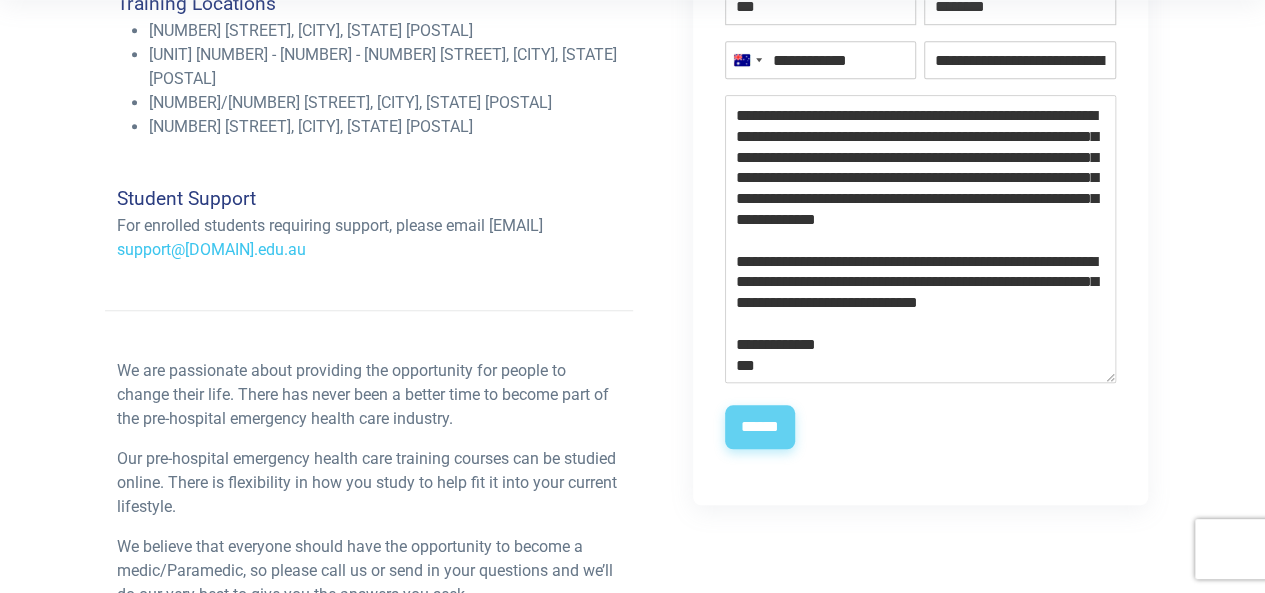 click on "******" at bounding box center [760, 427] 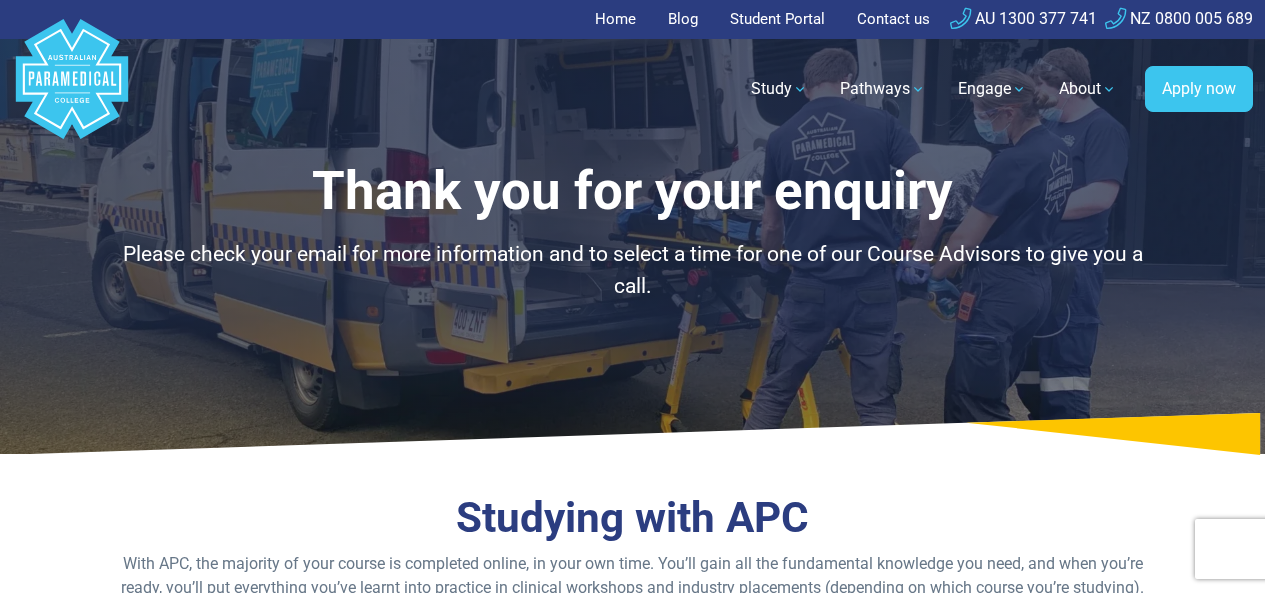 scroll, scrollTop: 0, scrollLeft: 0, axis: both 